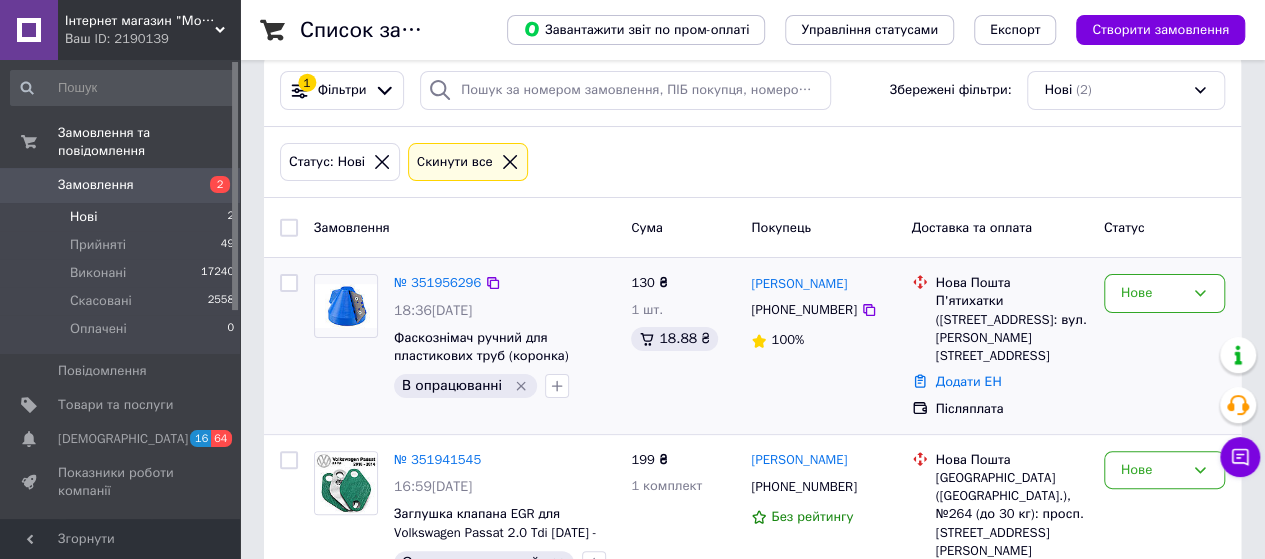 scroll, scrollTop: 0, scrollLeft: 0, axis: both 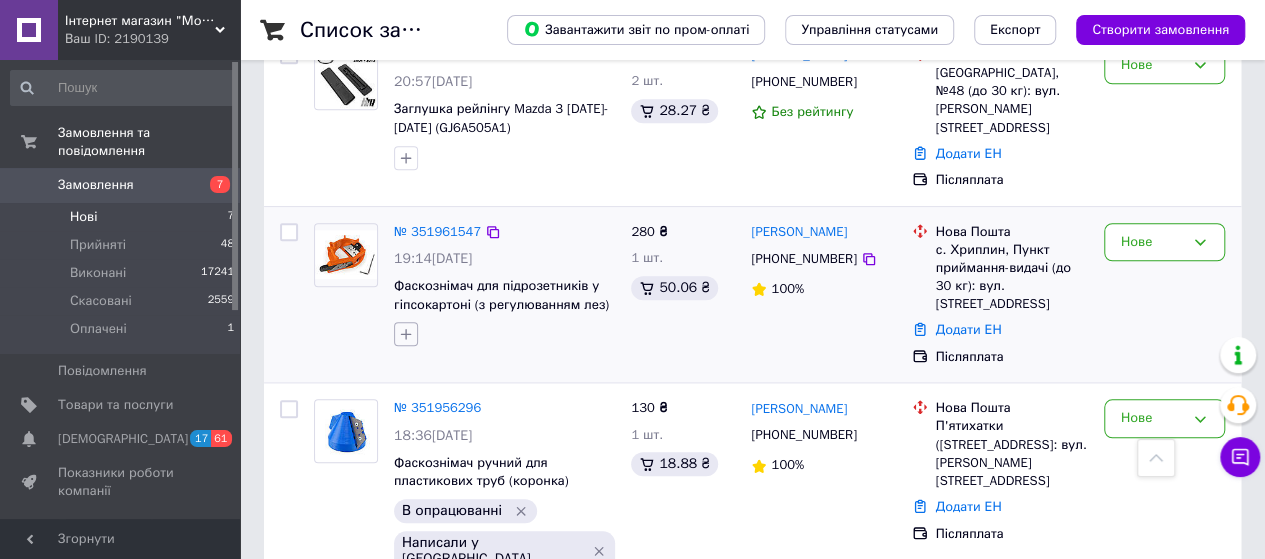 click at bounding box center (406, 334) 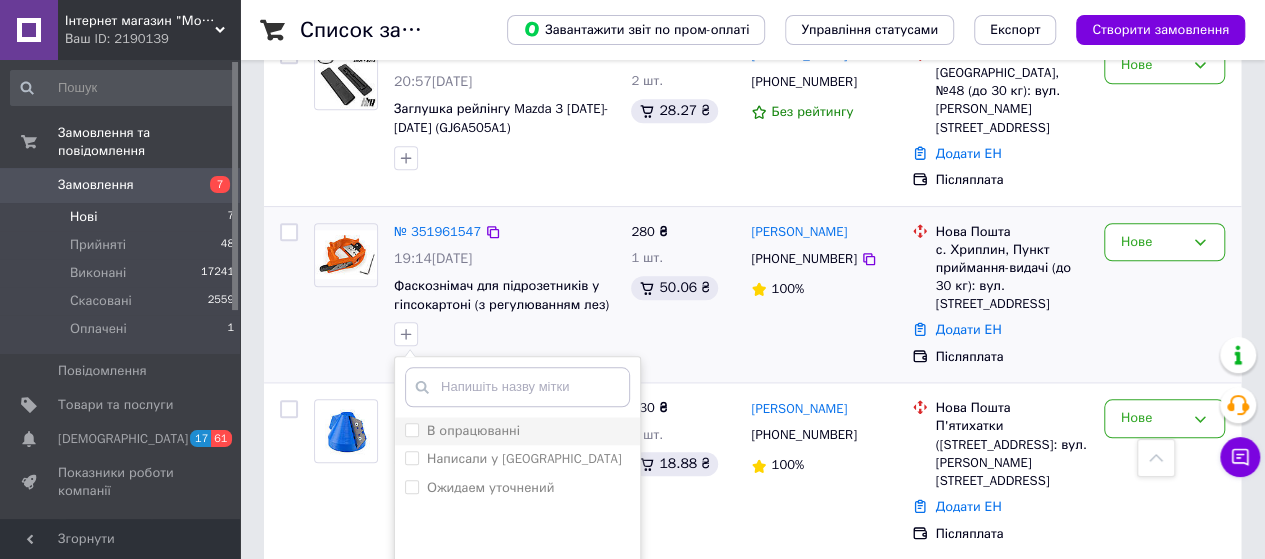 click on "В опрацюванні" at bounding box center (473, 430) 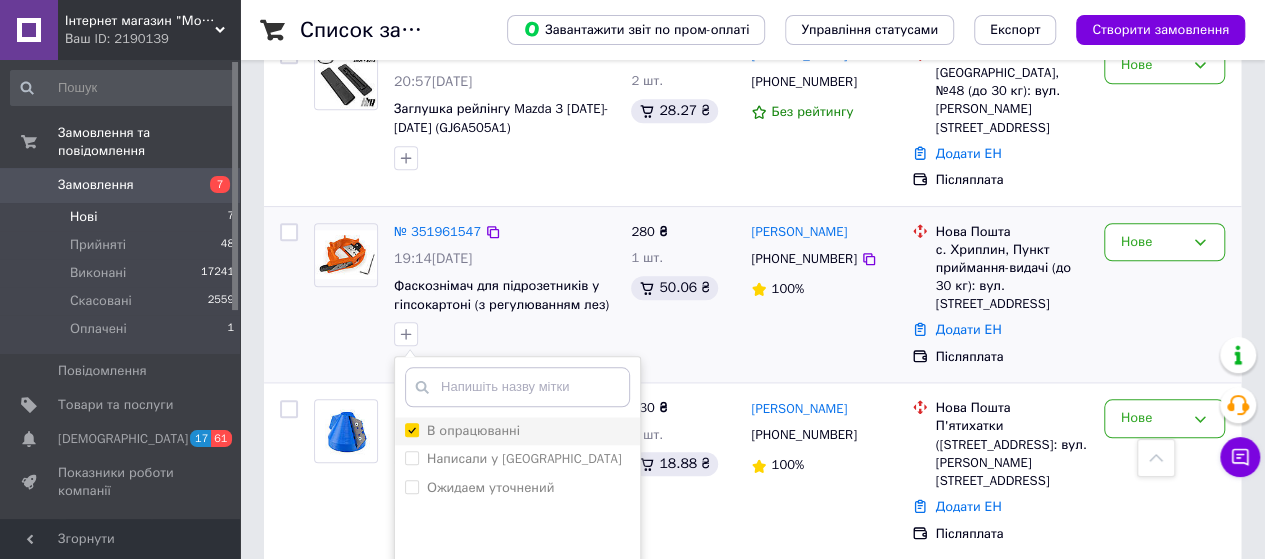 checkbox on "true" 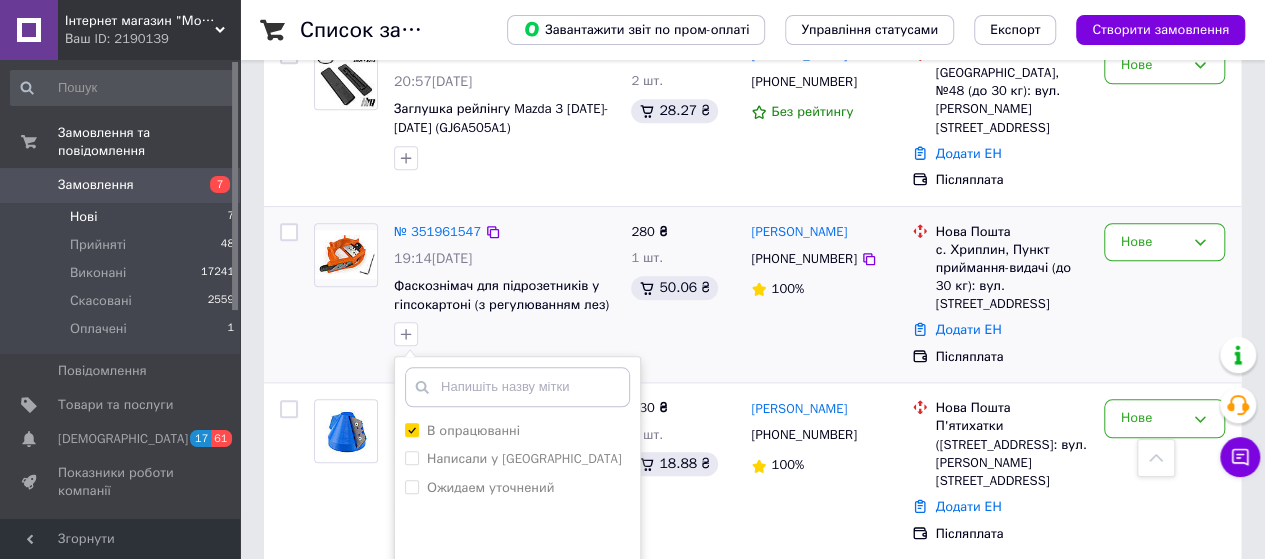 click on "Додати мітку" at bounding box center [517, 653] 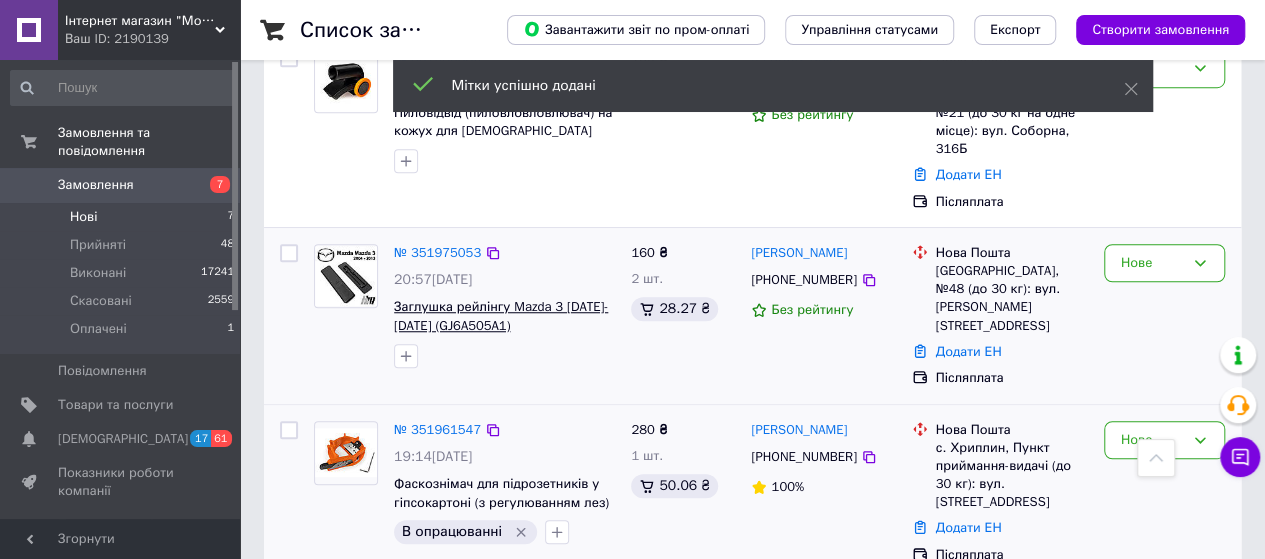 scroll, scrollTop: 642, scrollLeft: 0, axis: vertical 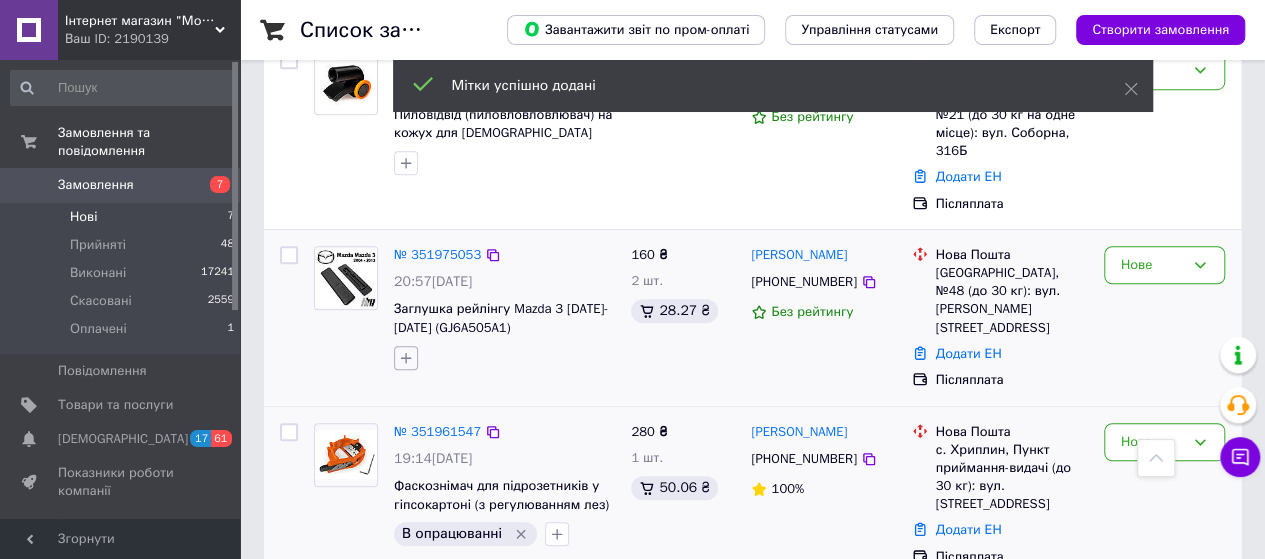 click 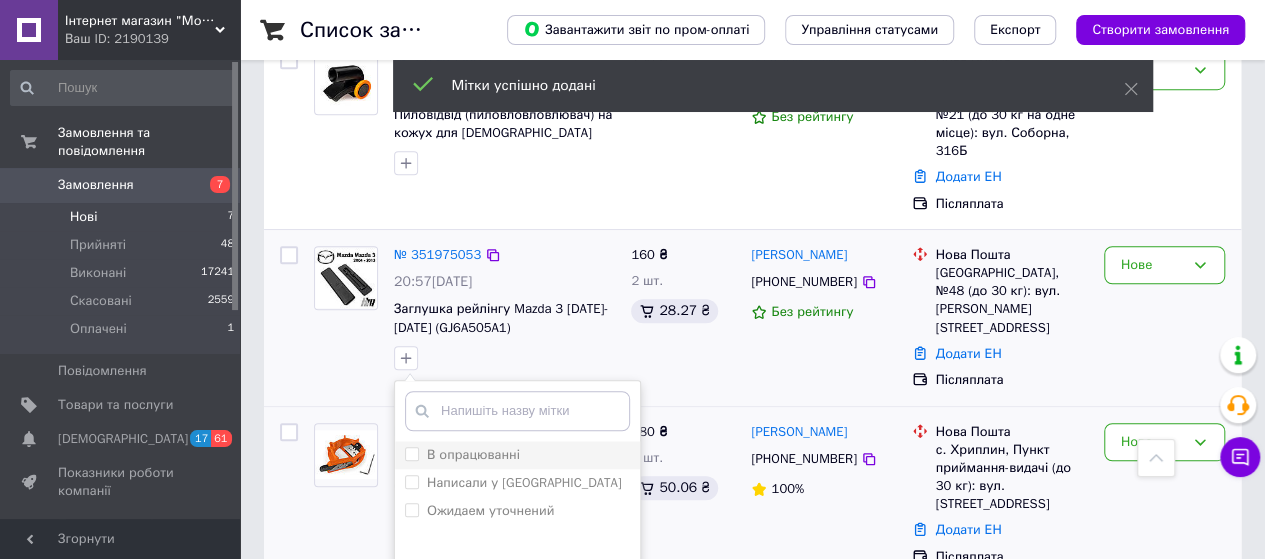 click on "В опрацюванні" at bounding box center [517, 455] 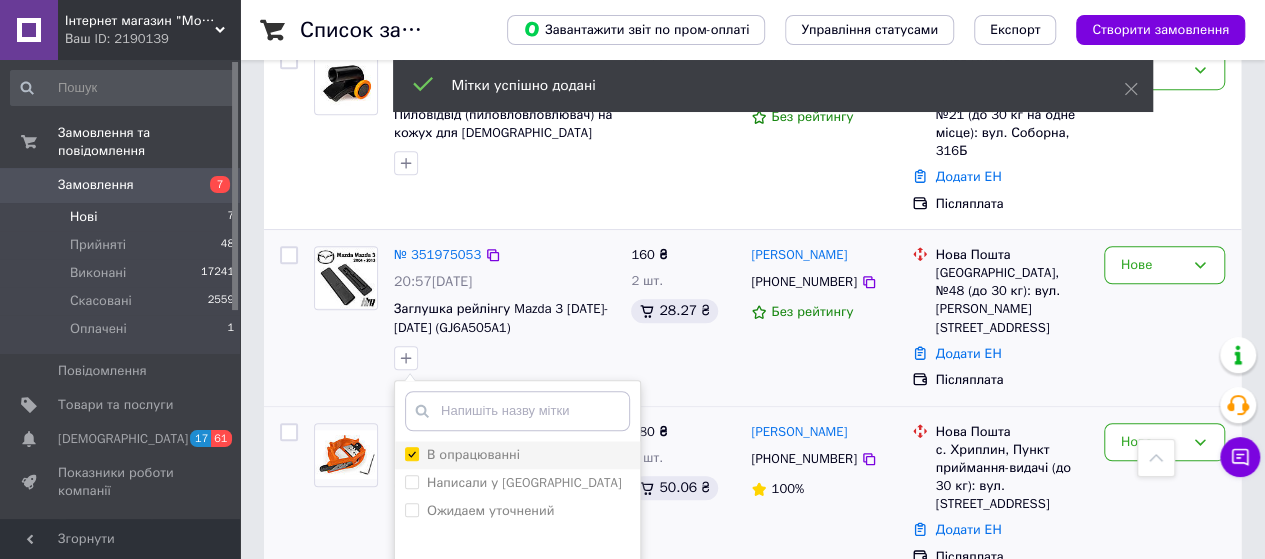 checkbox on "true" 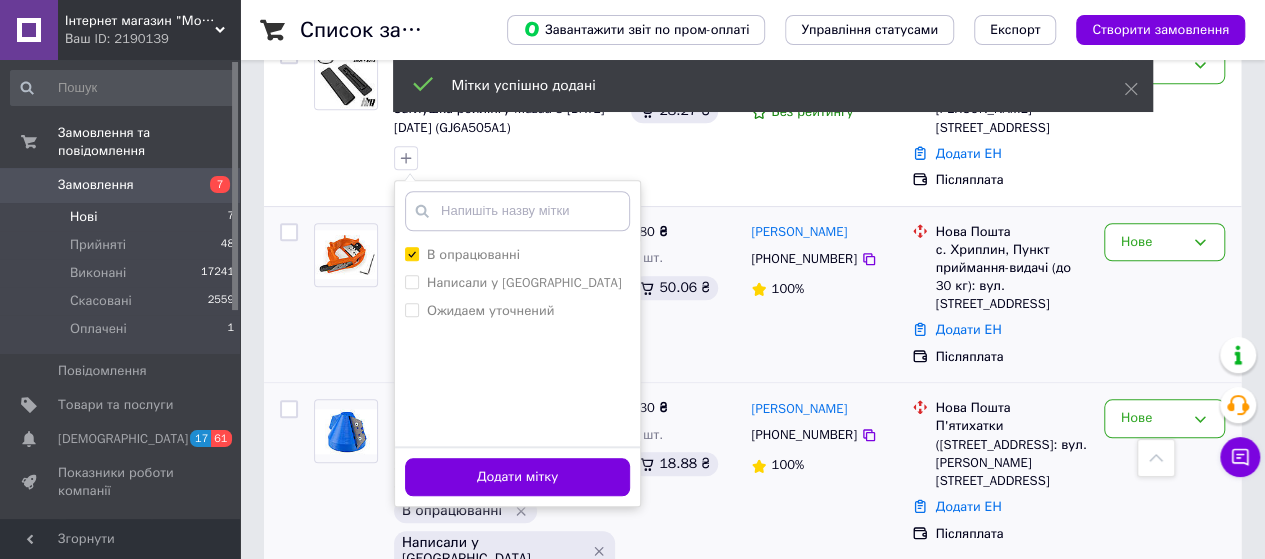 click on "Додати мітку" at bounding box center [517, 477] 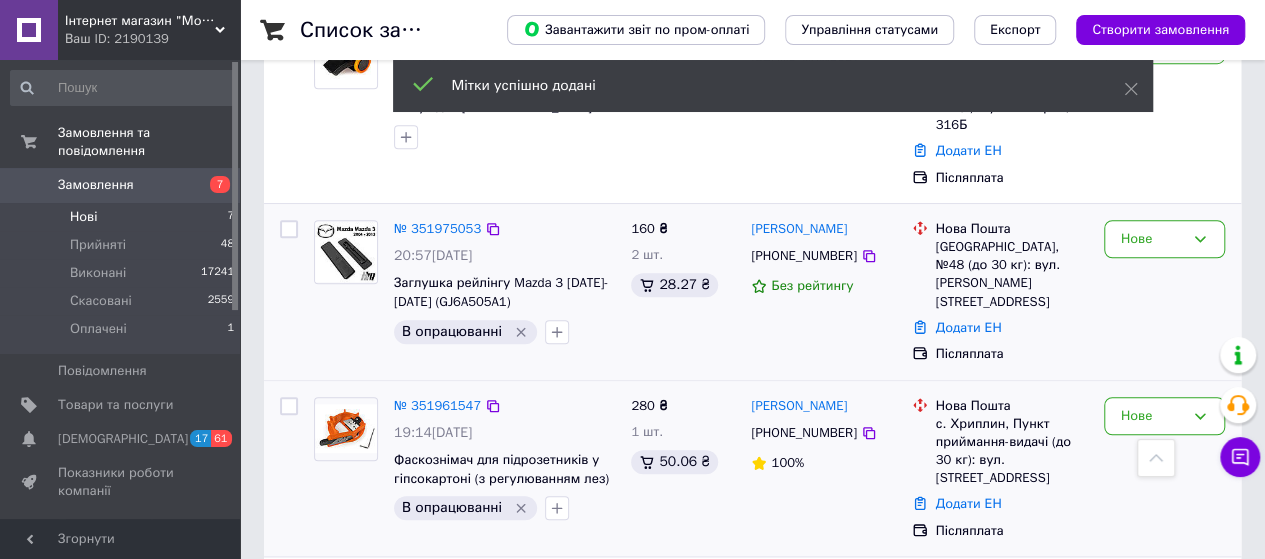 scroll, scrollTop: 542, scrollLeft: 0, axis: vertical 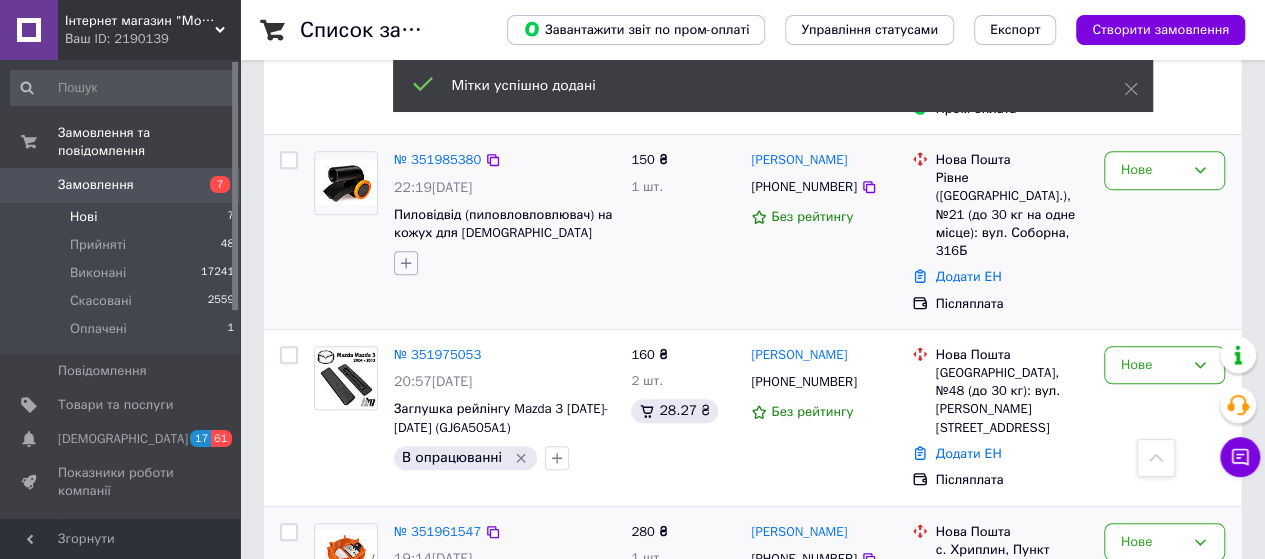 click at bounding box center (406, 263) 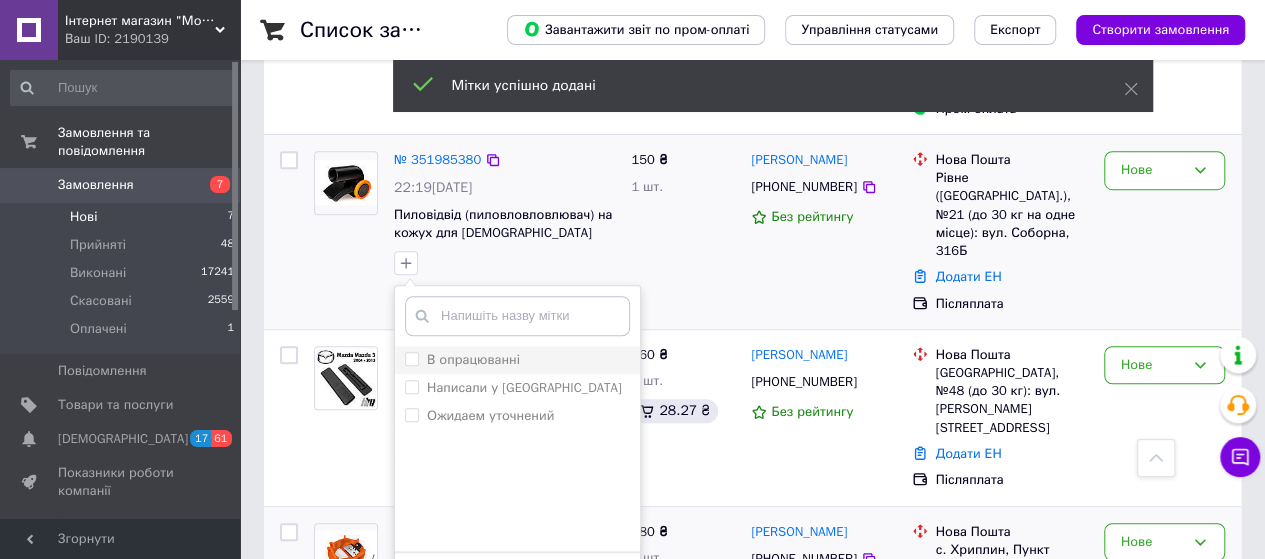 click on "В опрацюванні" at bounding box center (473, 359) 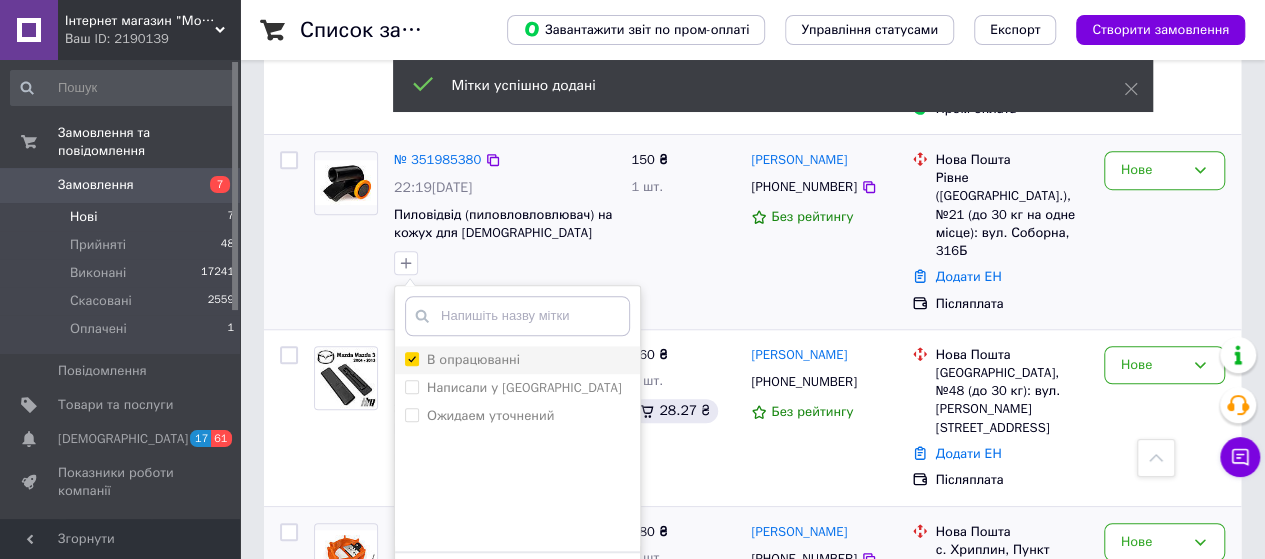 checkbox on "true" 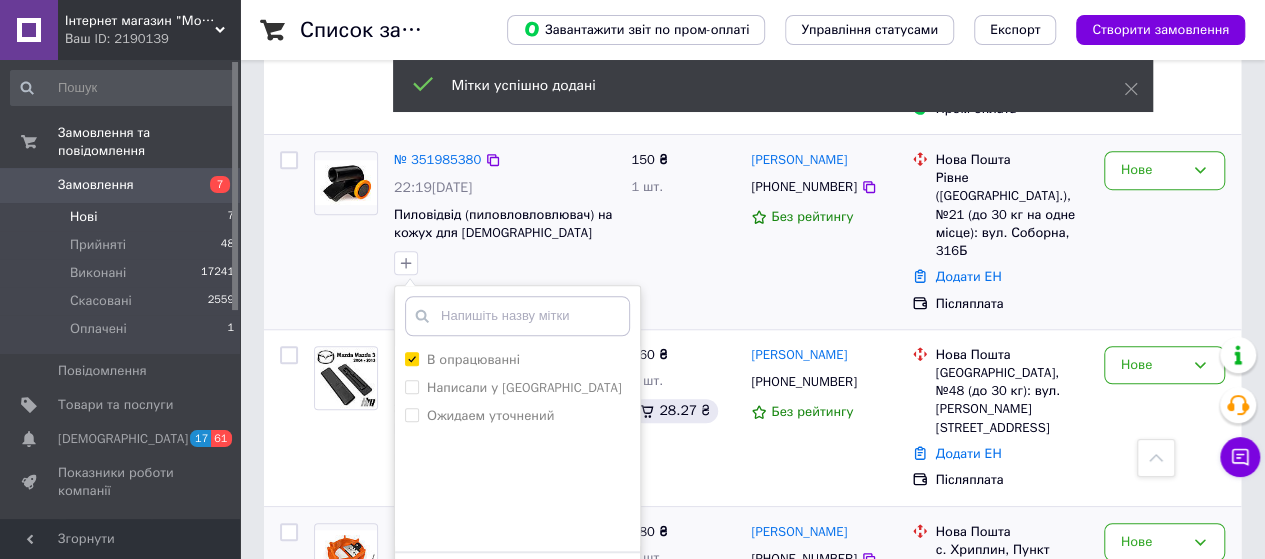 click on "Додати мітку" at bounding box center [517, 582] 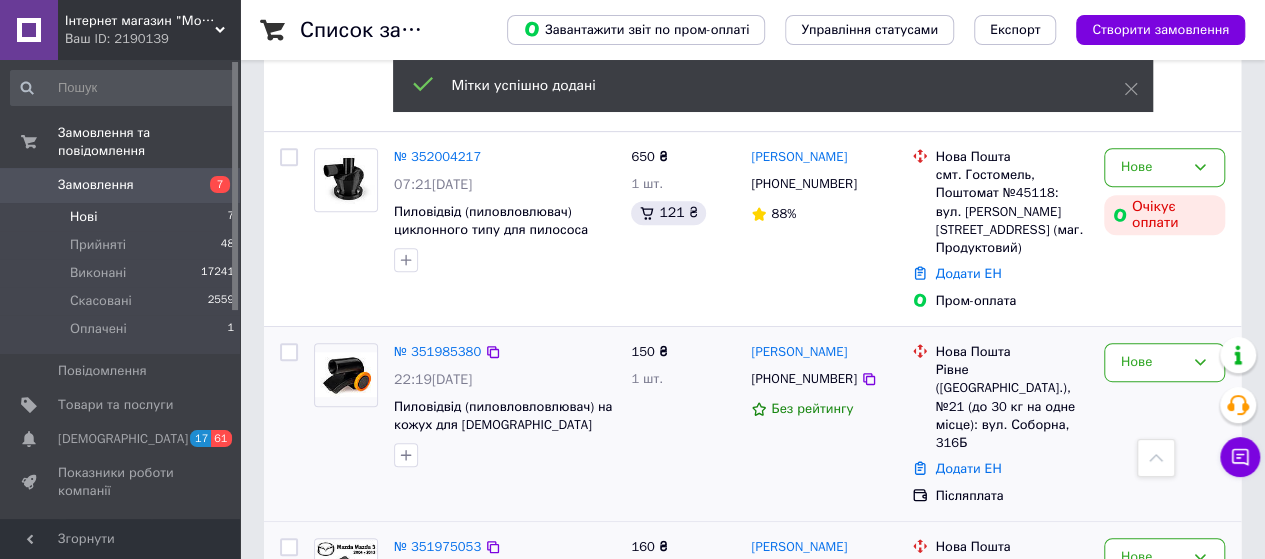 scroll, scrollTop: 342, scrollLeft: 0, axis: vertical 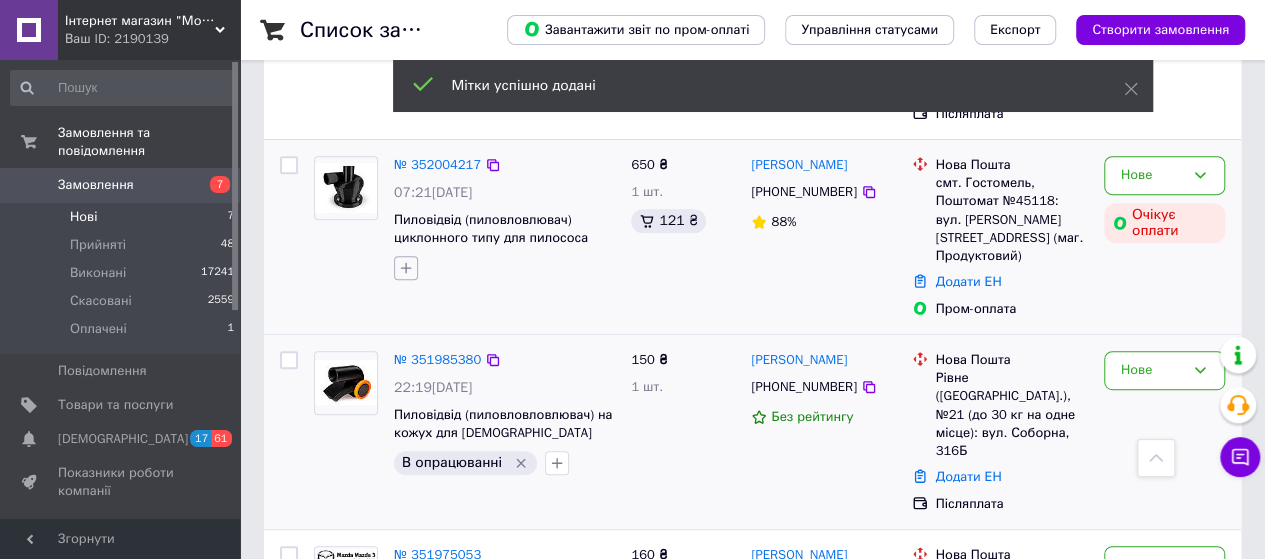 click 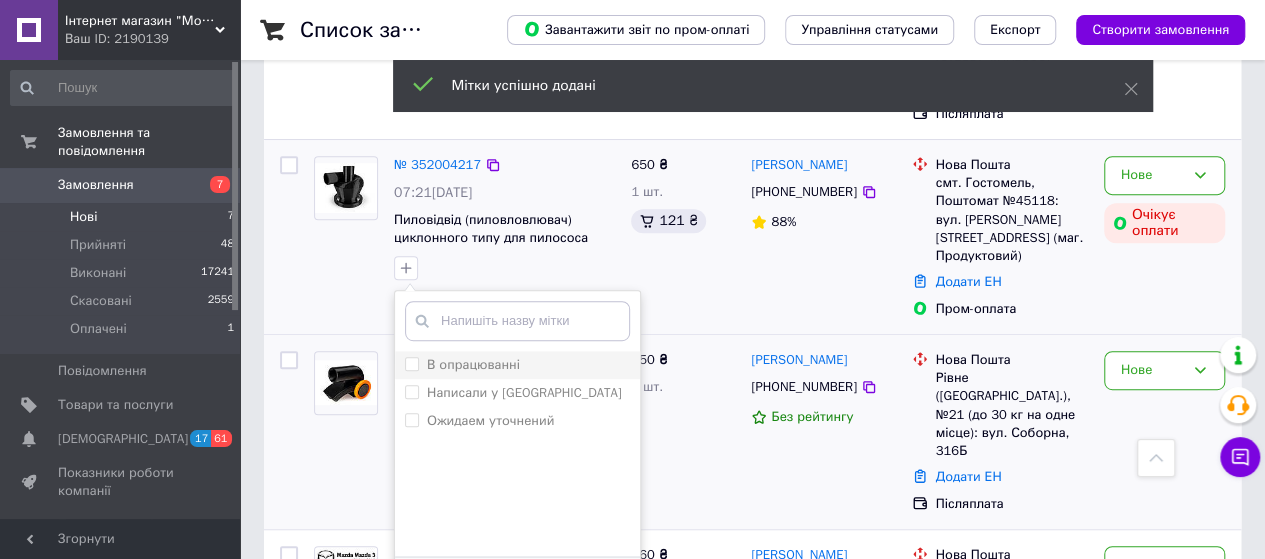click on "В опрацюванні" at bounding box center (473, 364) 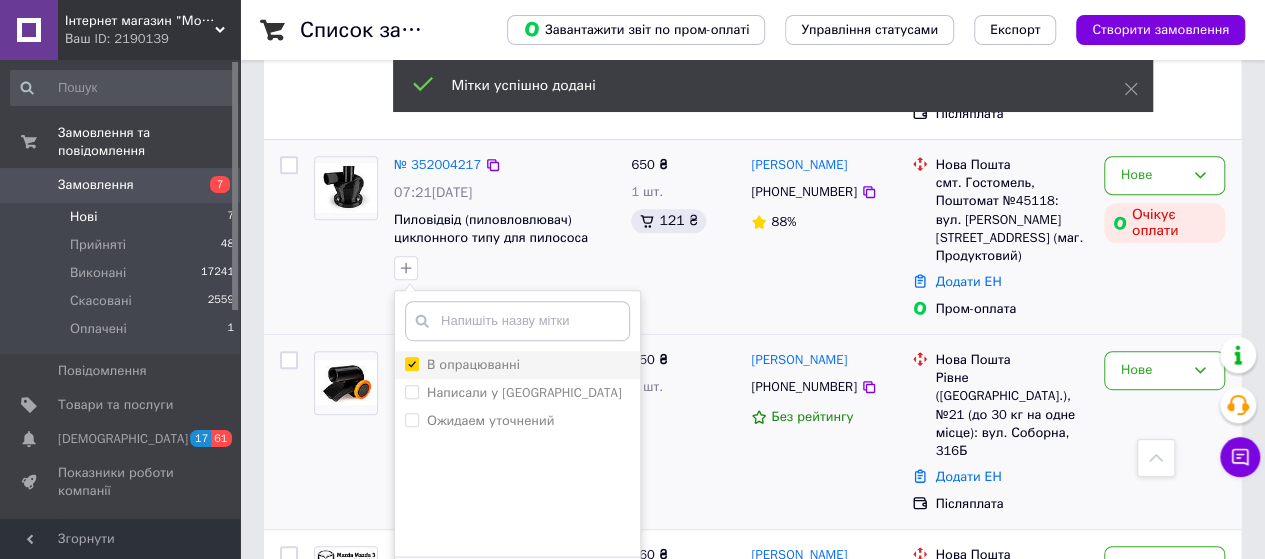 checkbox on "true" 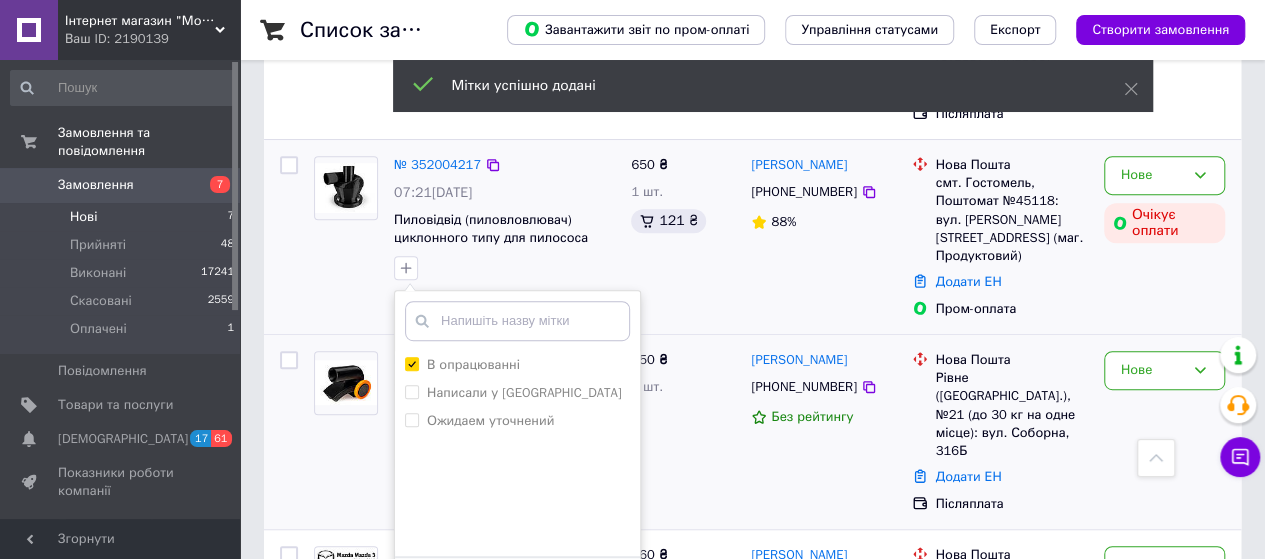 click on "Додати мітку" at bounding box center (517, 587) 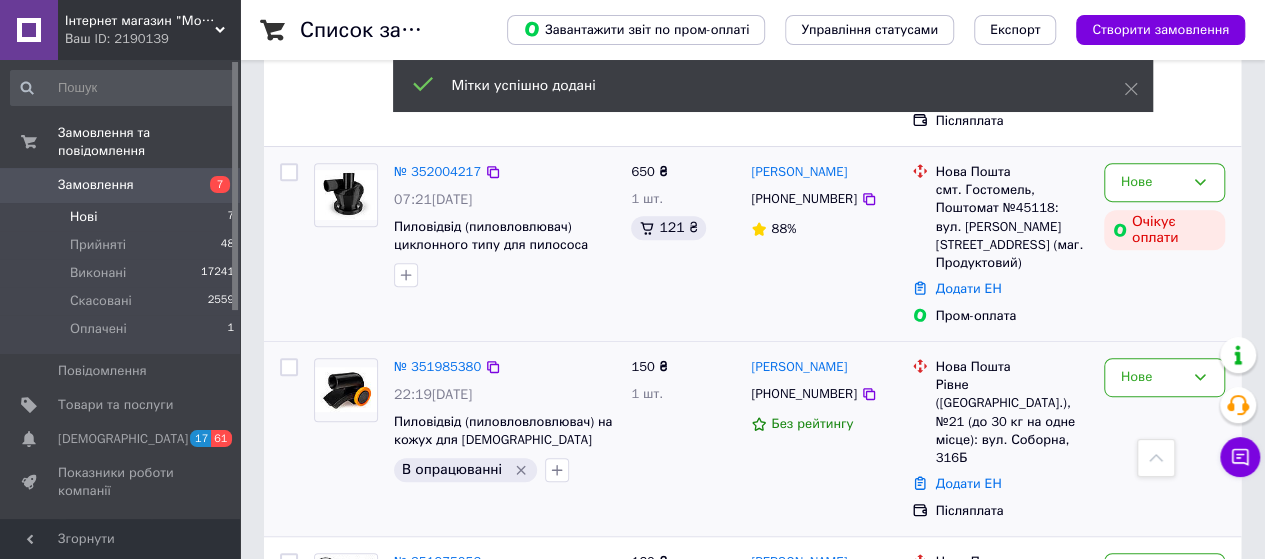 scroll, scrollTop: 142, scrollLeft: 0, axis: vertical 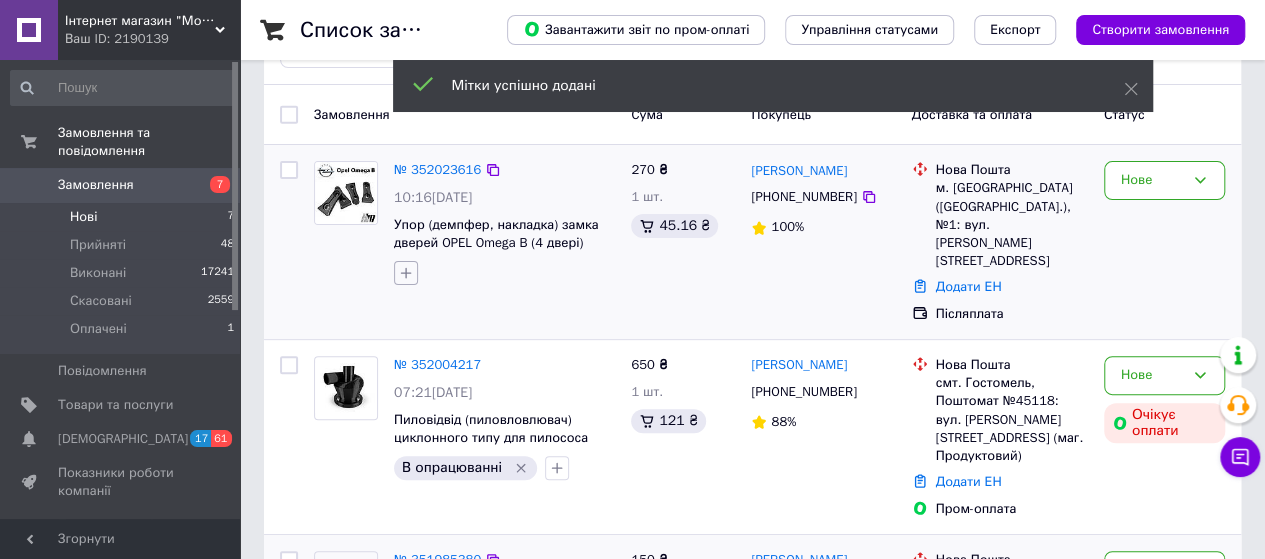 click 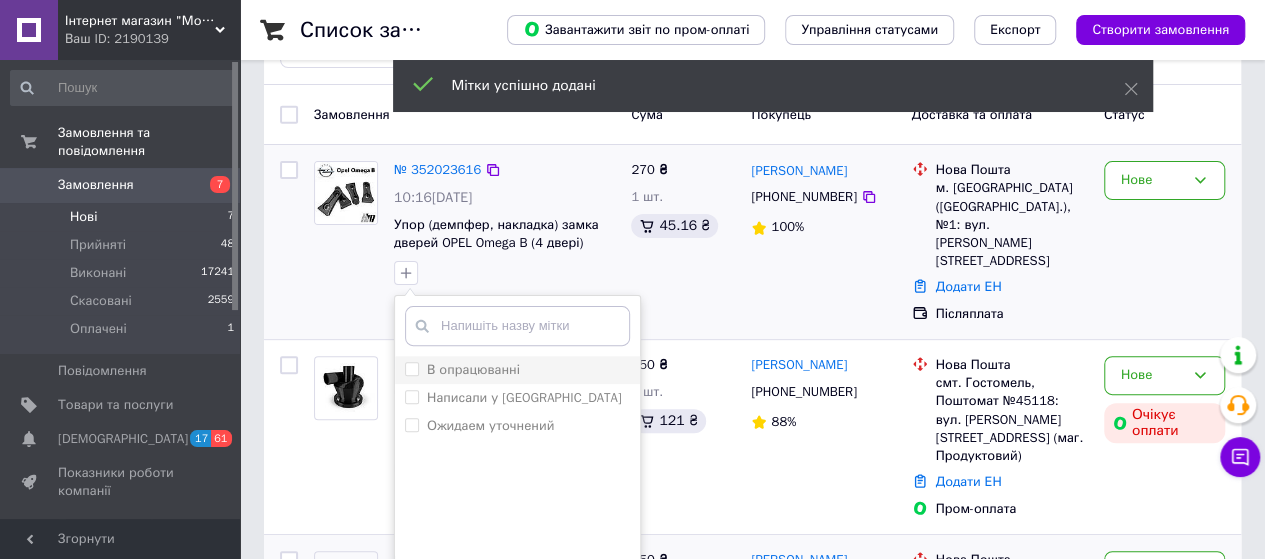 click on "В опрацюванні" at bounding box center (473, 369) 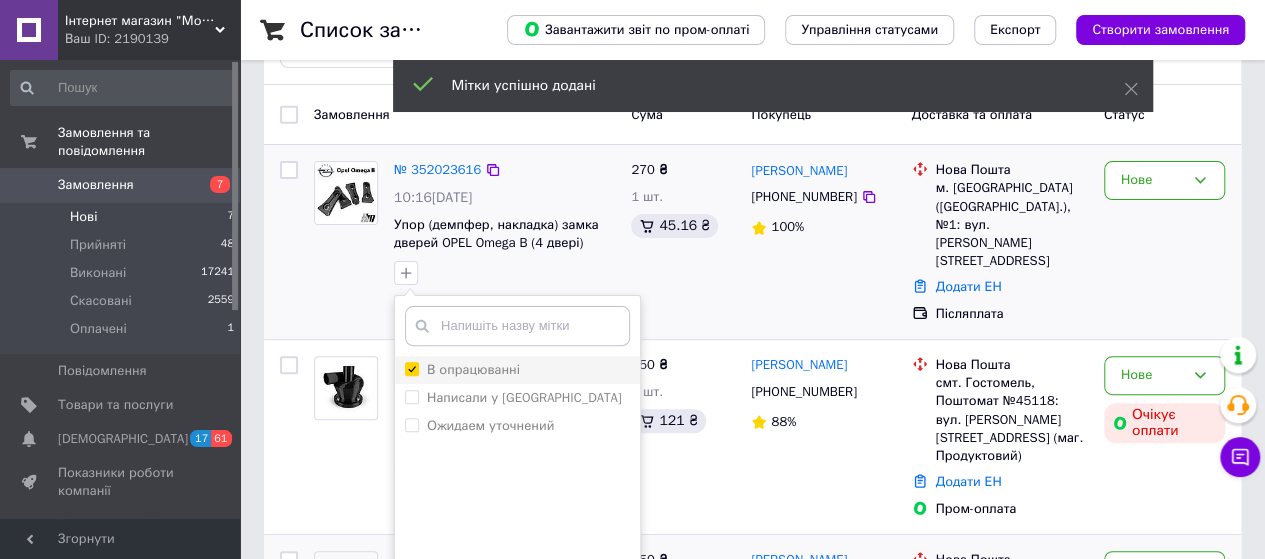 checkbox on "true" 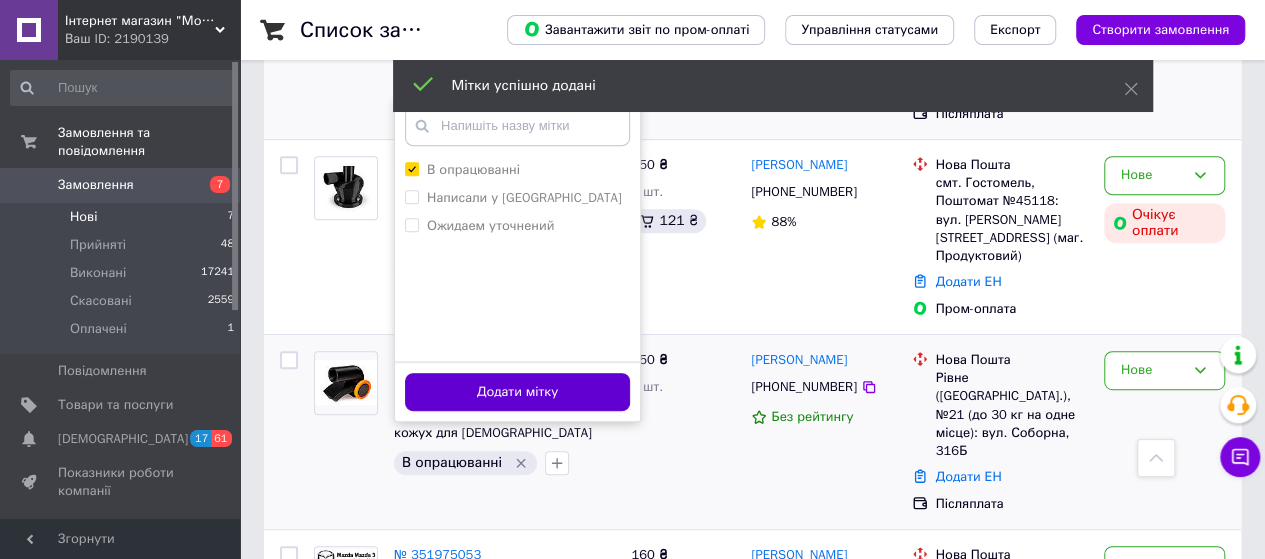 click on "Додати мітку" at bounding box center (517, 392) 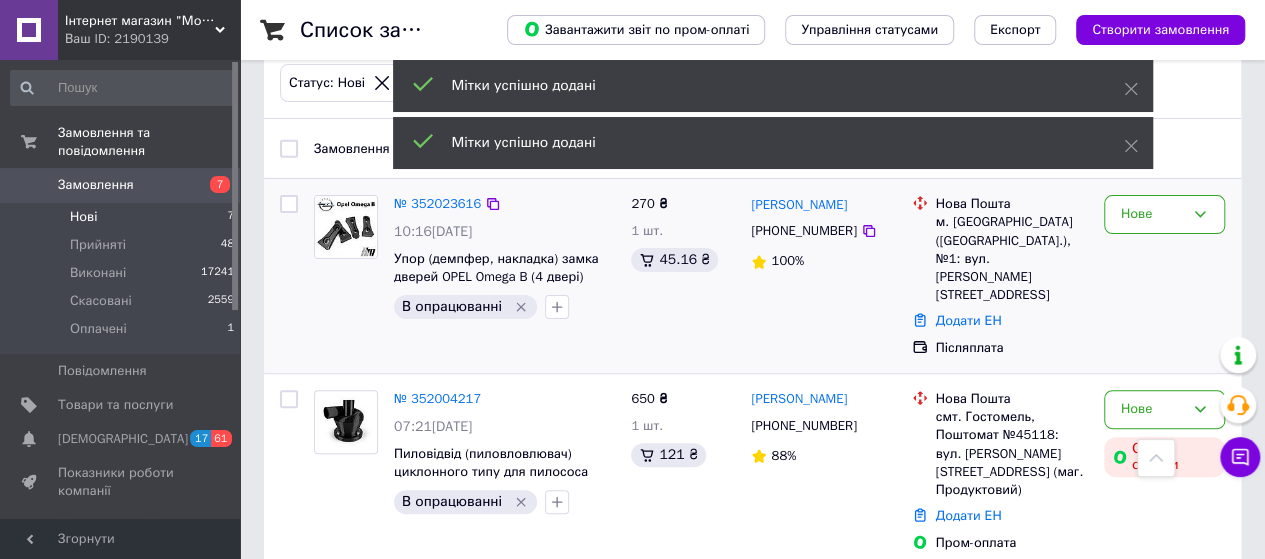 scroll, scrollTop: 42, scrollLeft: 0, axis: vertical 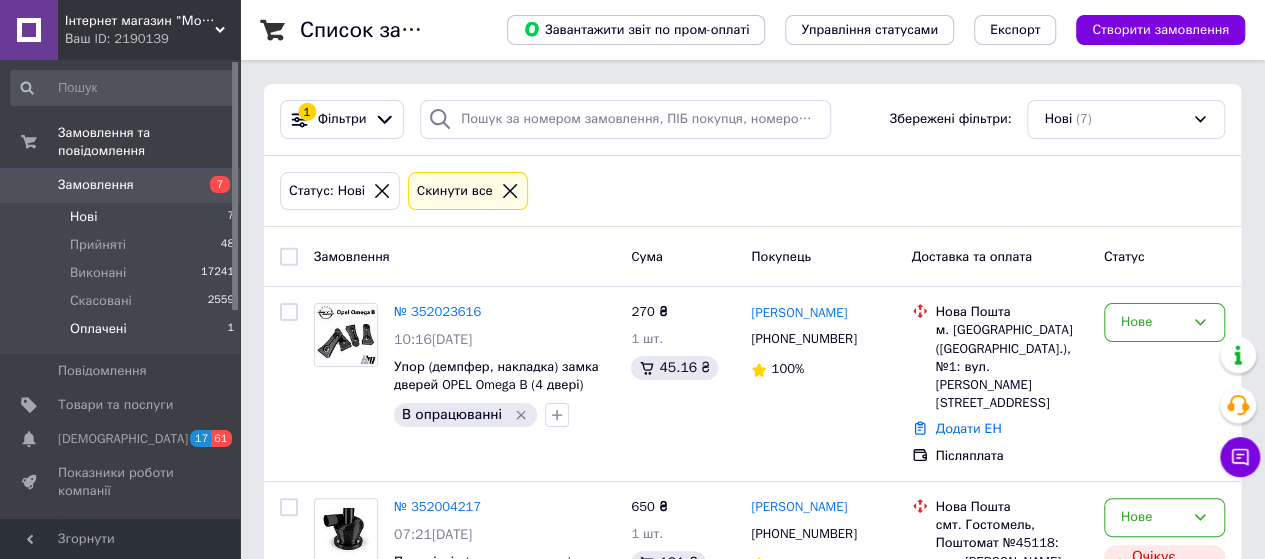 click on "Оплачені 1" at bounding box center [123, 334] 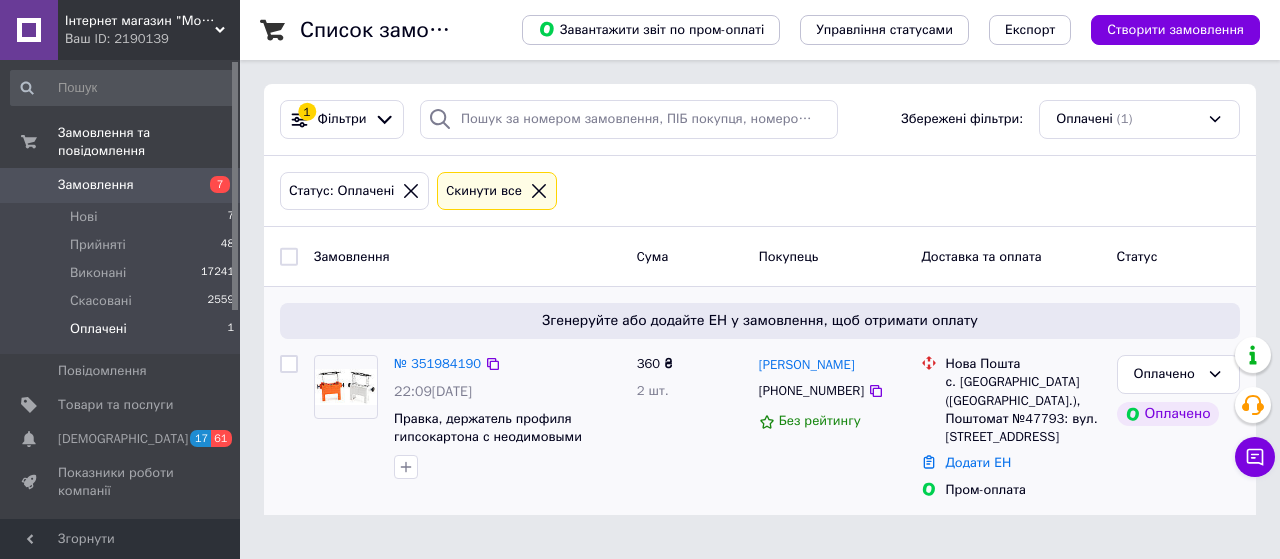click at bounding box center [406, 467] 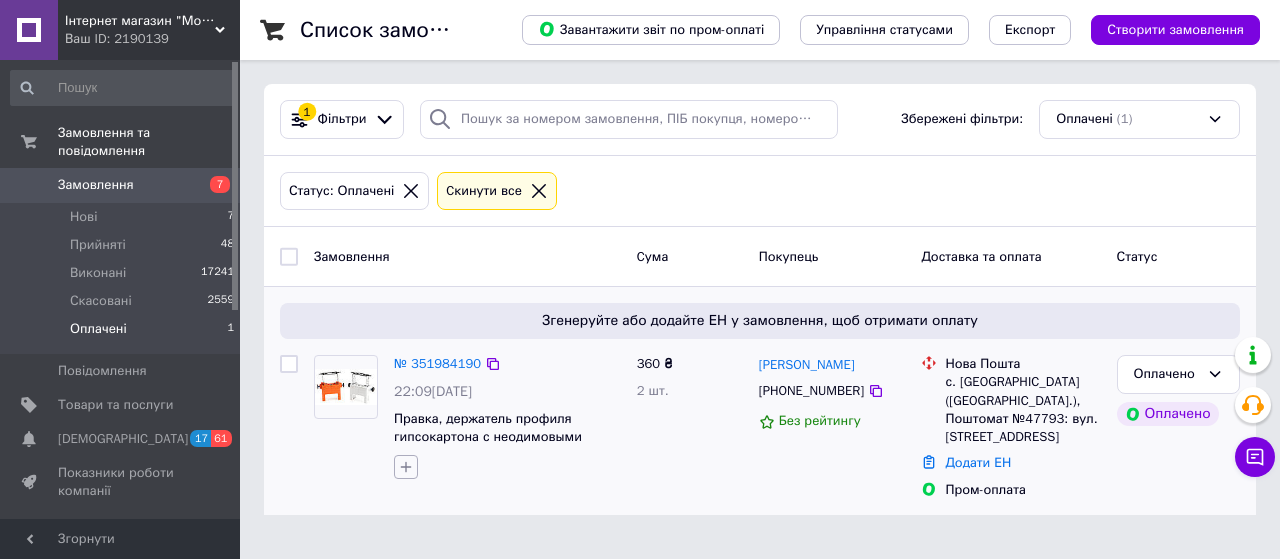 click 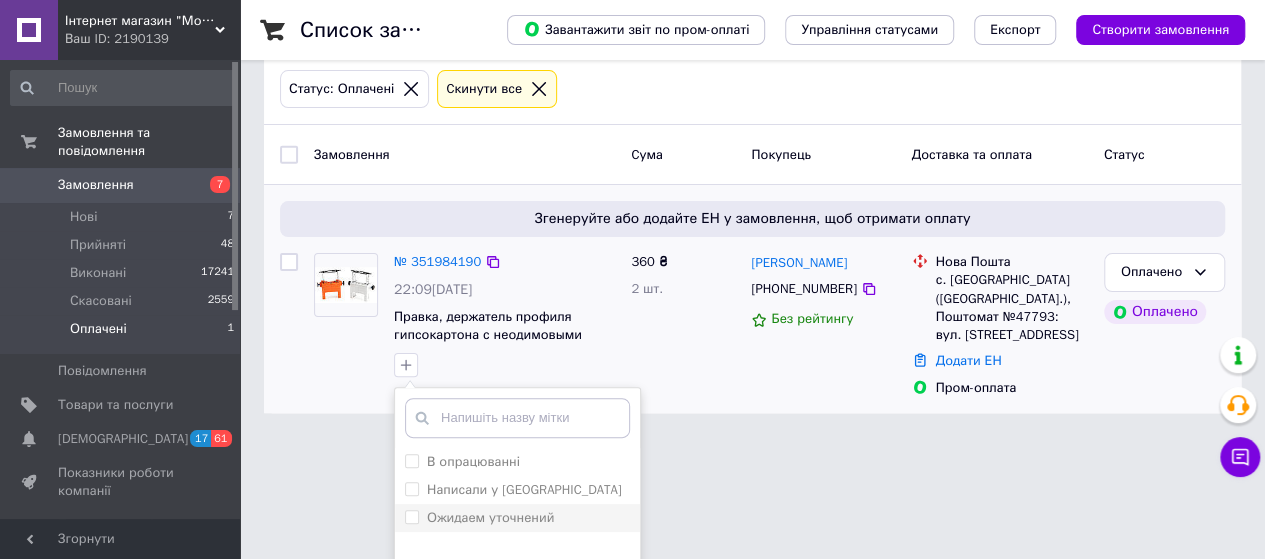 scroll, scrollTop: 200, scrollLeft: 0, axis: vertical 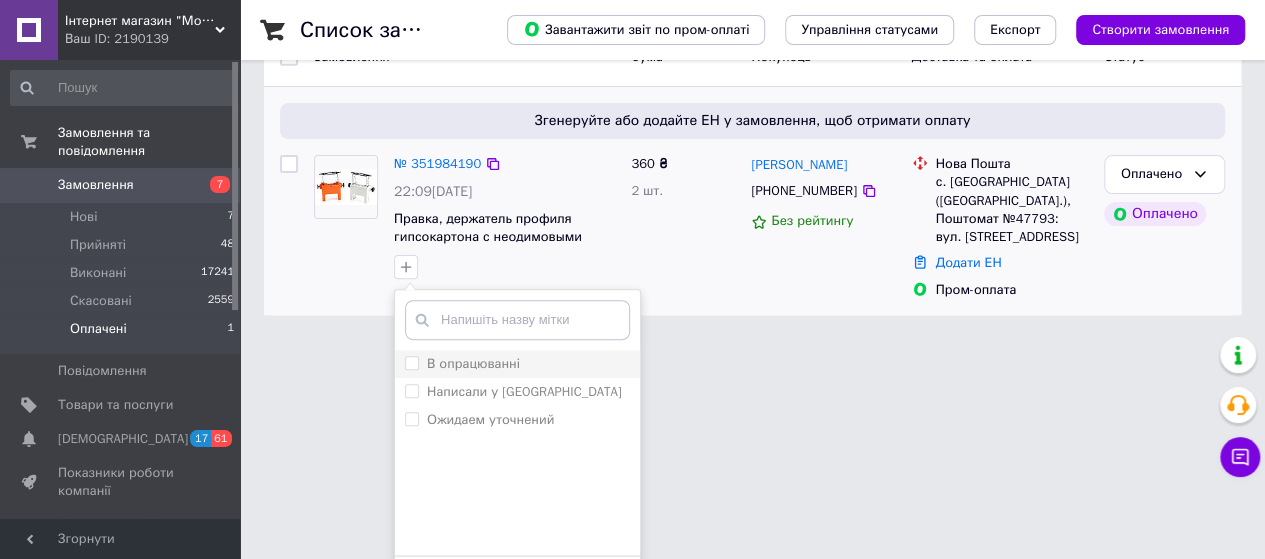 click on "В опрацюванні" at bounding box center (473, 363) 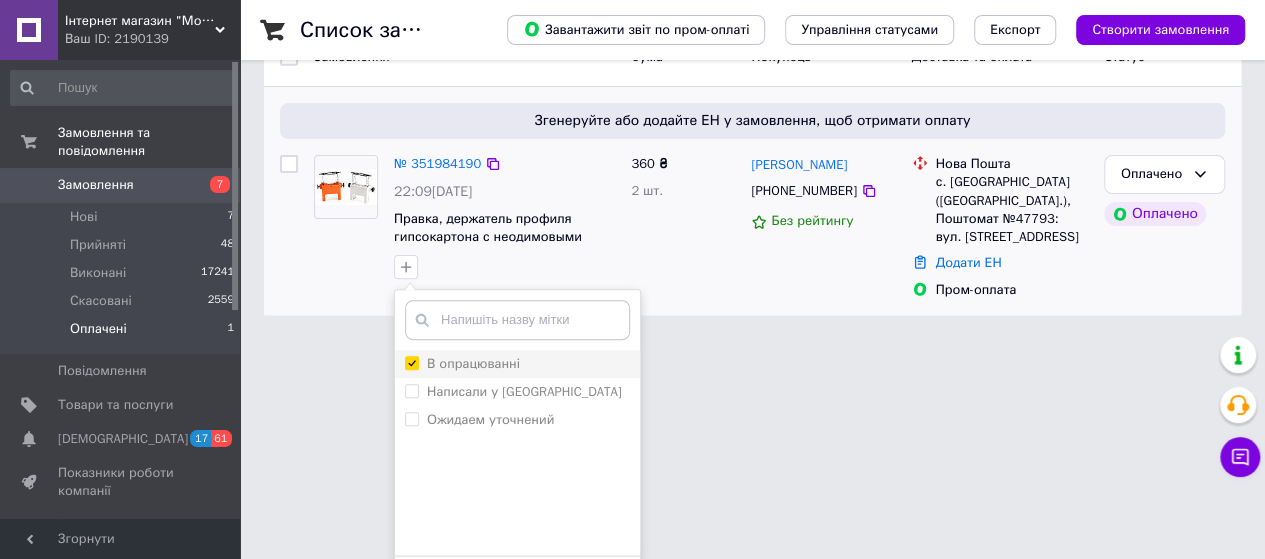 checkbox on "true" 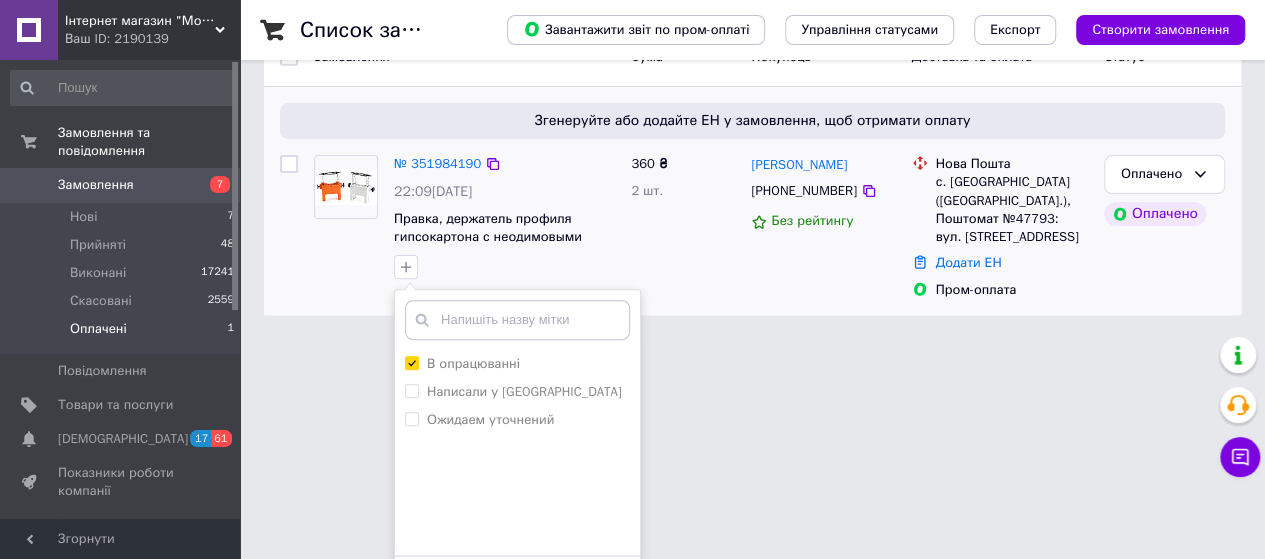 scroll, scrollTop: 254, scrollLeft: 0, axis: vertical 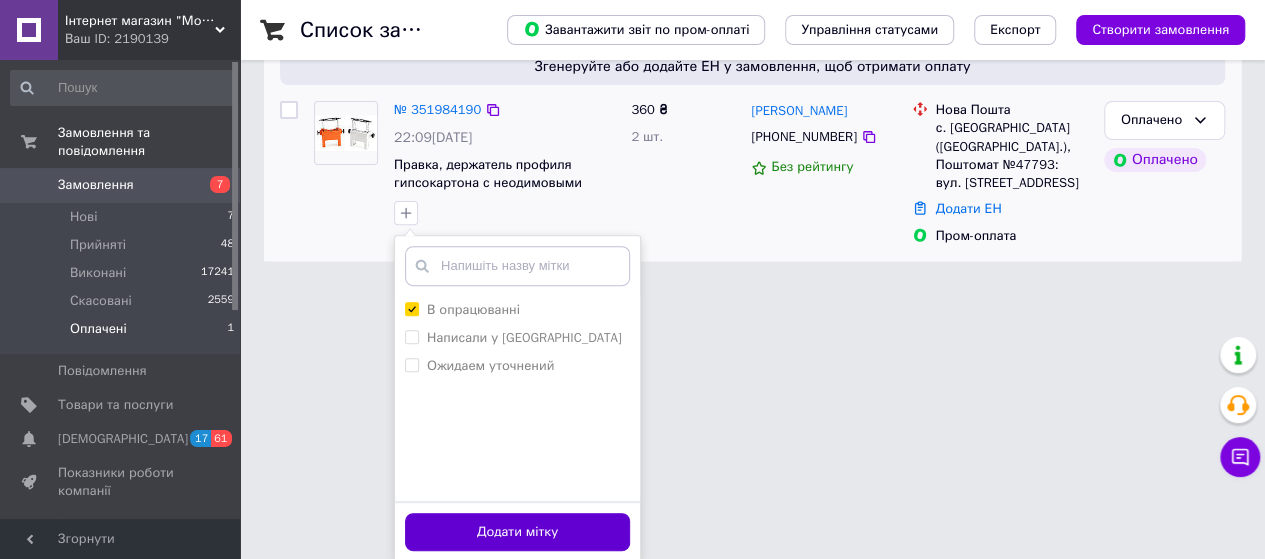 click on "Додати мітку" at bounding box center [517, 532] 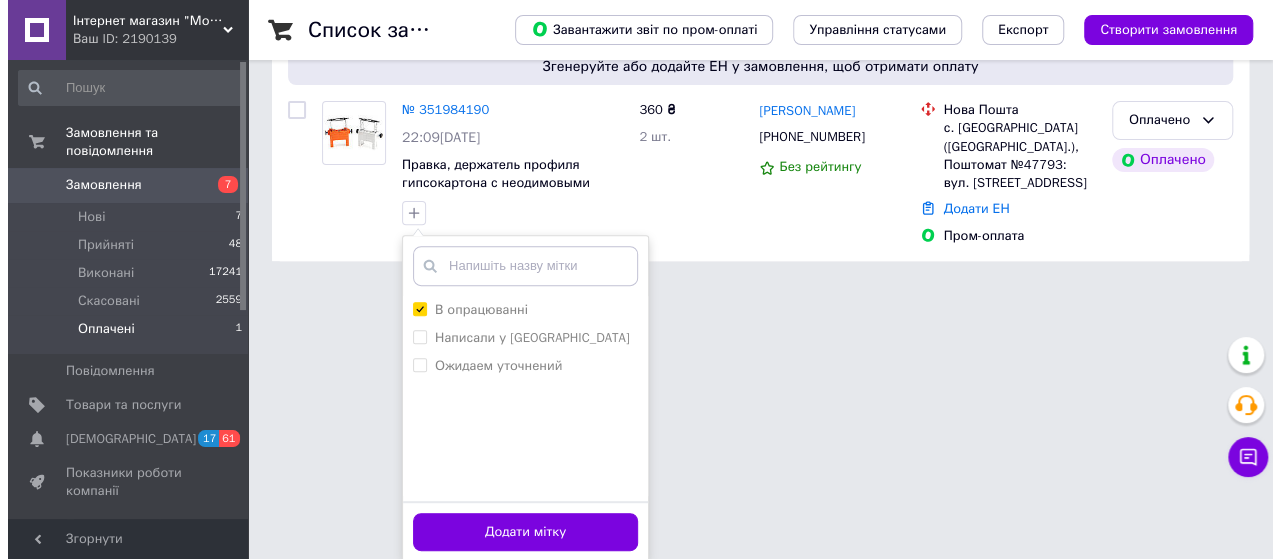 scroll, scrollTop: 0, scrollLeft: 0, axis: both 